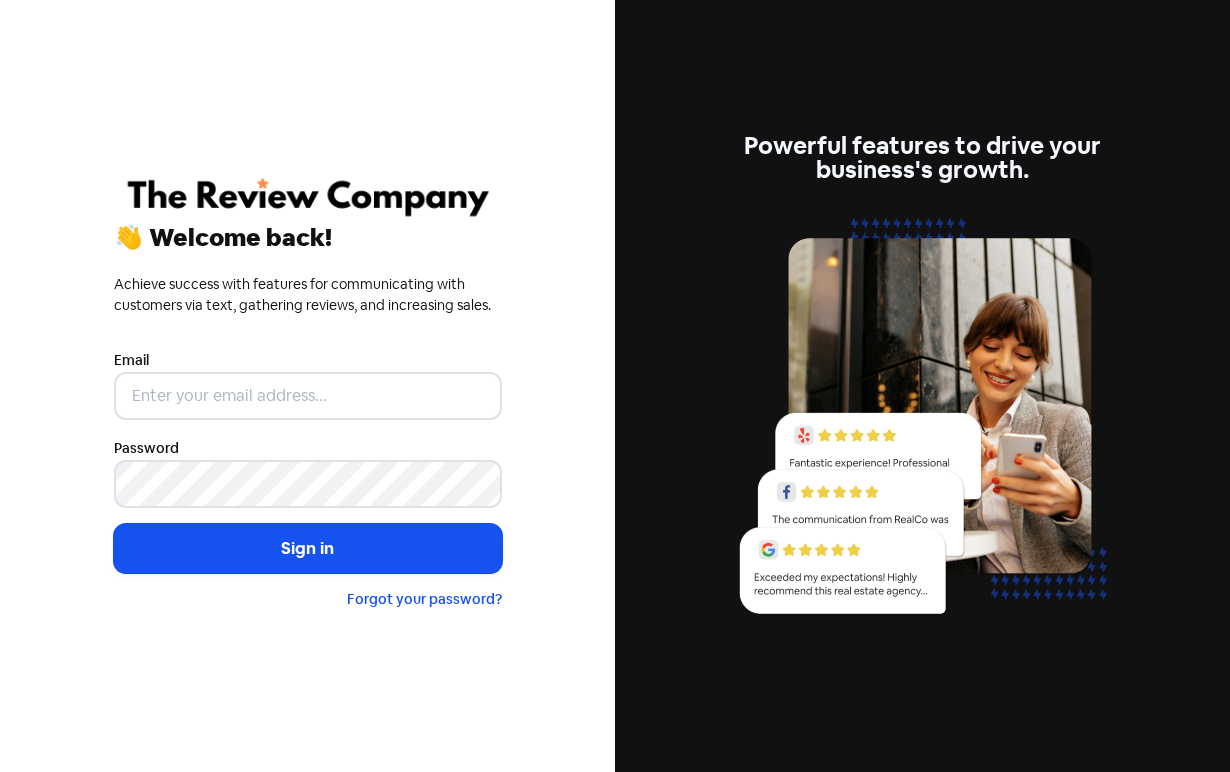 scroll, scrollTop: 0, scrollLeft: 0, axis: both 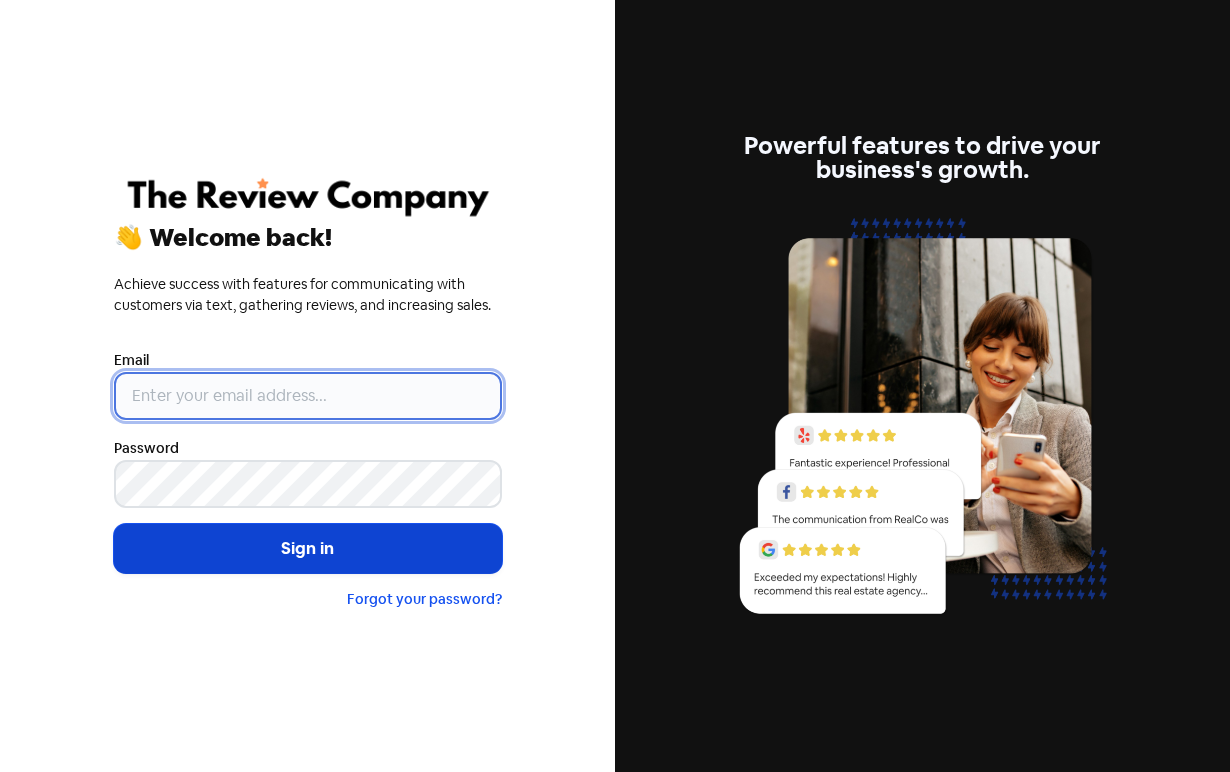type on "[USERNAME]@example.com" 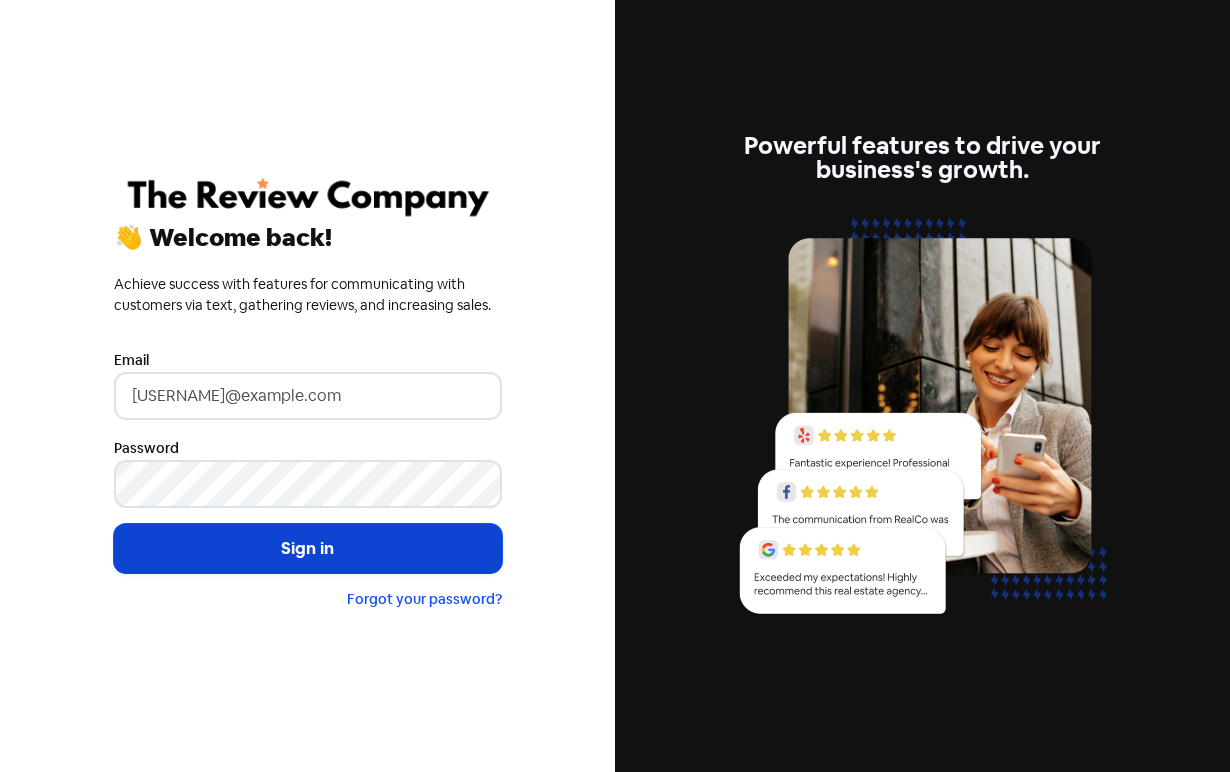click on "Sign in" at bounding box center (308, 549) 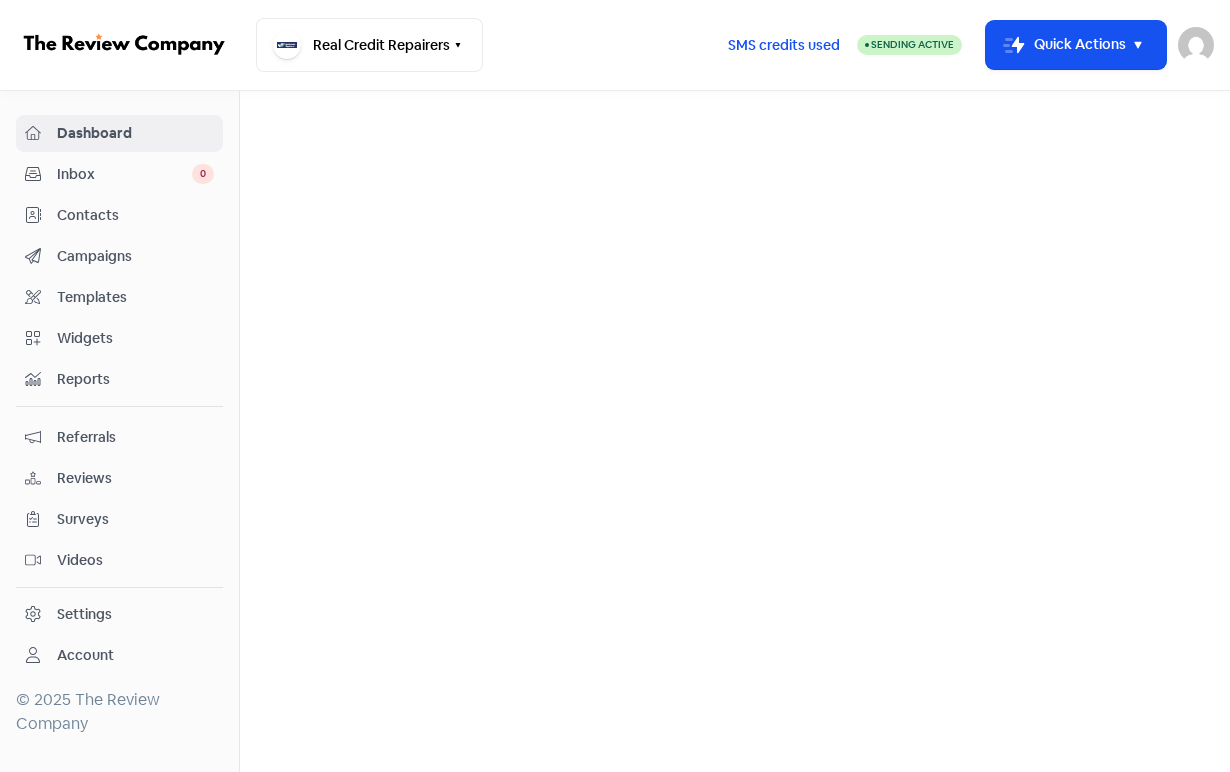 scroll, scrollTop: 0, scrollLeft: 0, axis: both 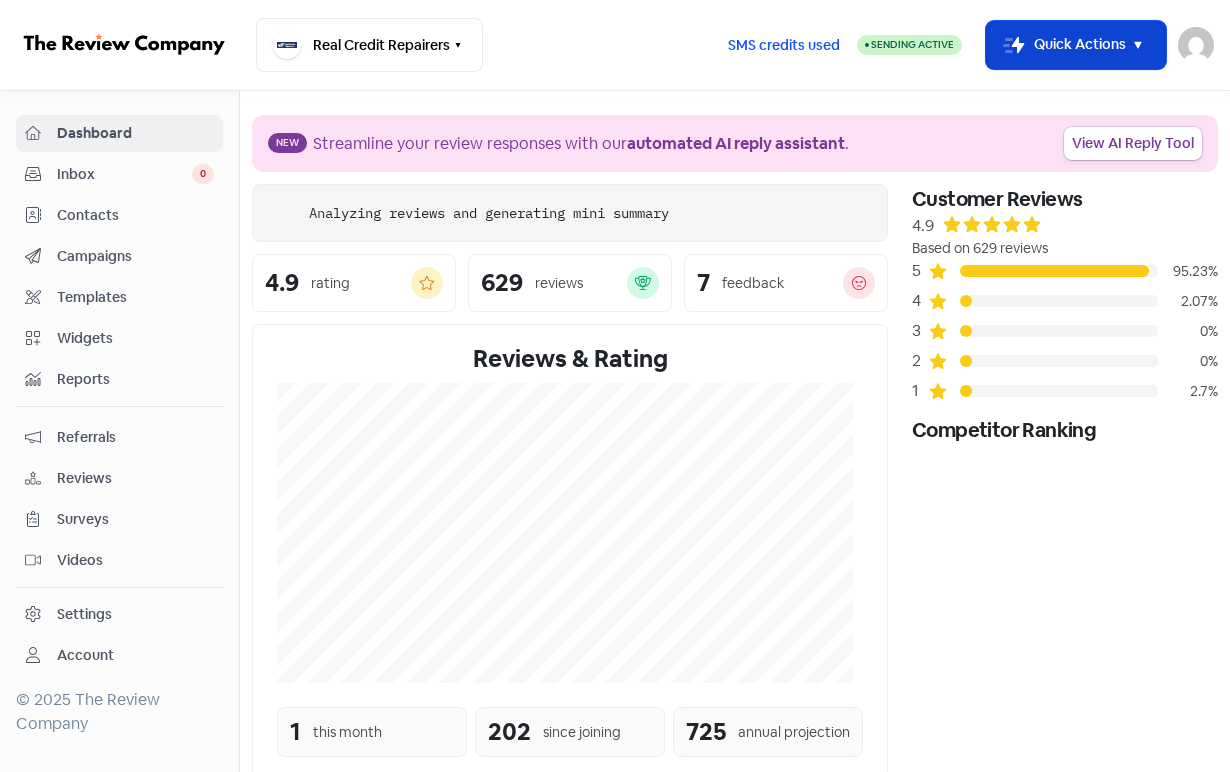 click on "Icon For Thunder-move  Quick Actions" at bounding box center [1076, 45] 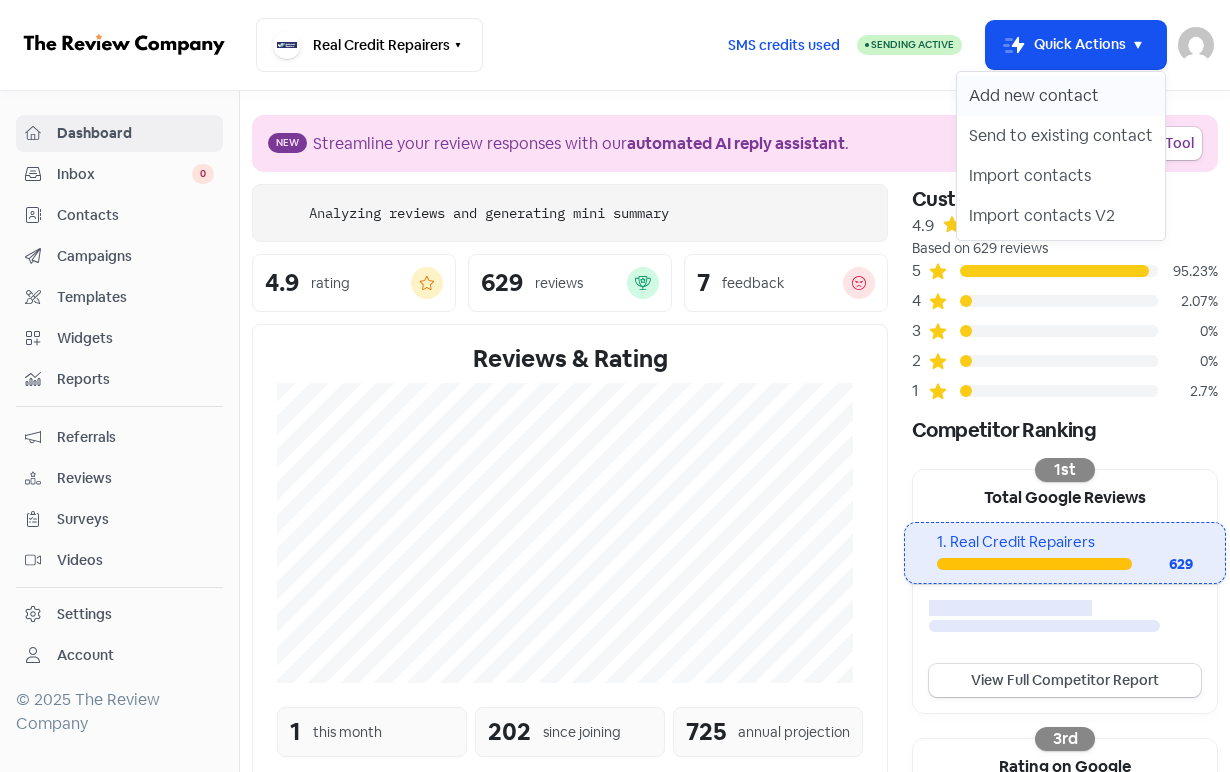 click on "Add new contact" at bounding box center (1061, 96) 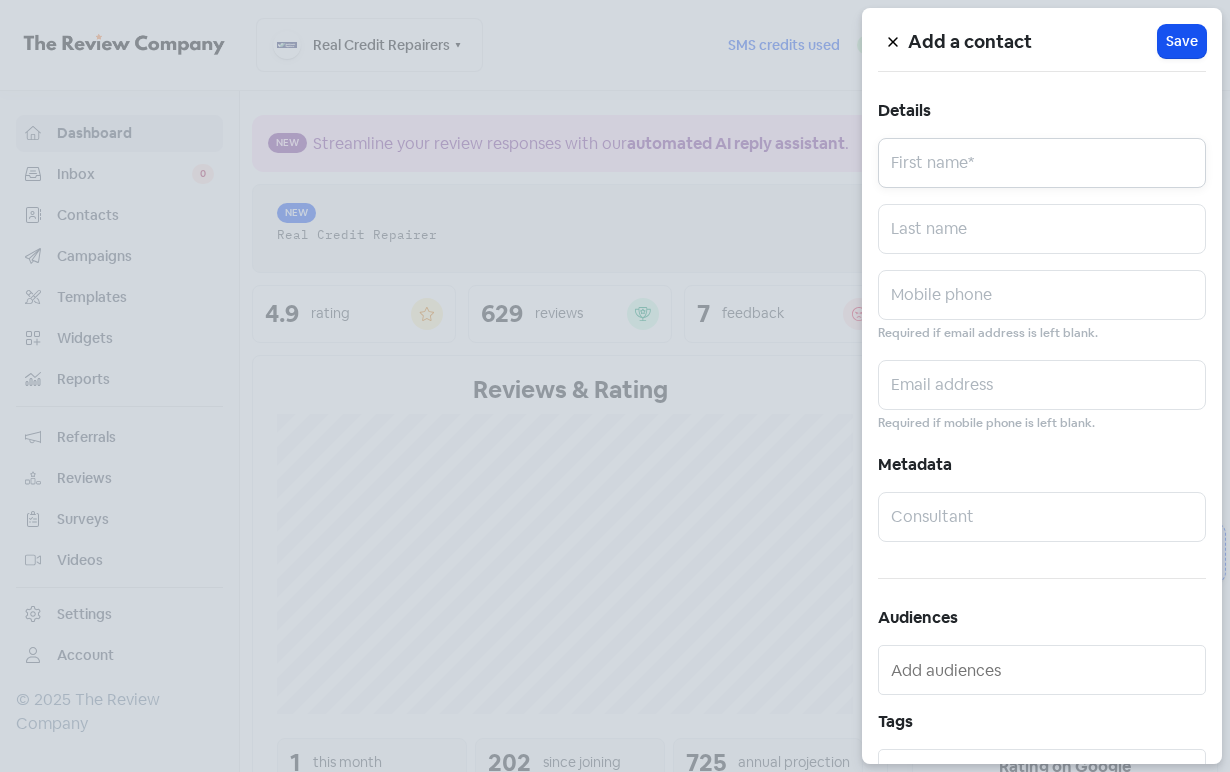 click at bounding box center [1042, 163] 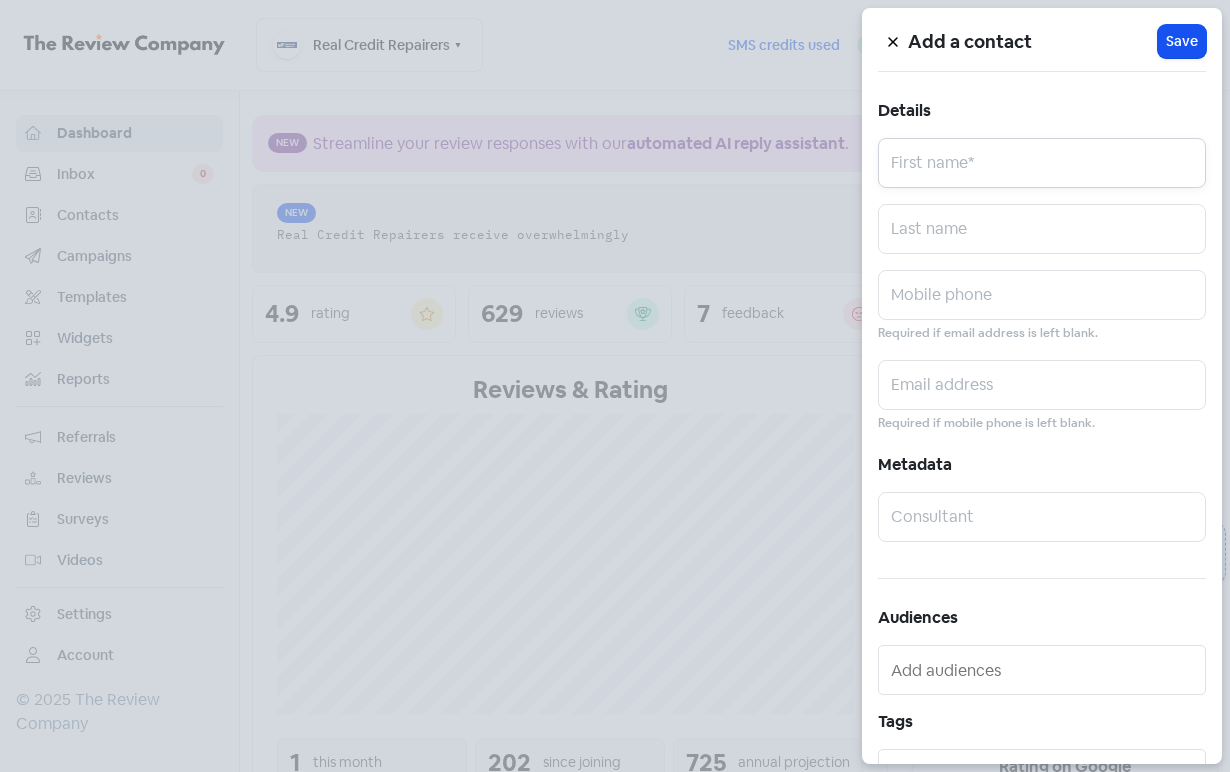 paste on "[FIRST] [LAST]" 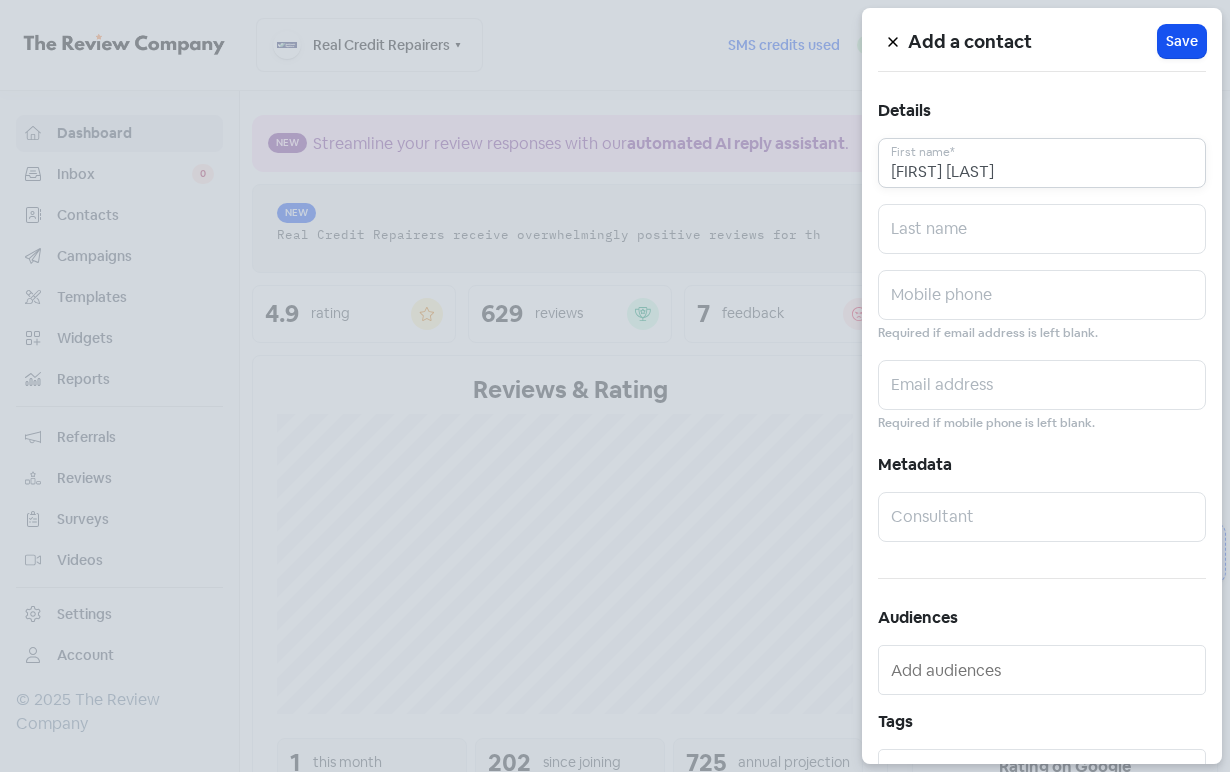 click on "[FIRST] [LAST]" at bounding box center (1042, 163) 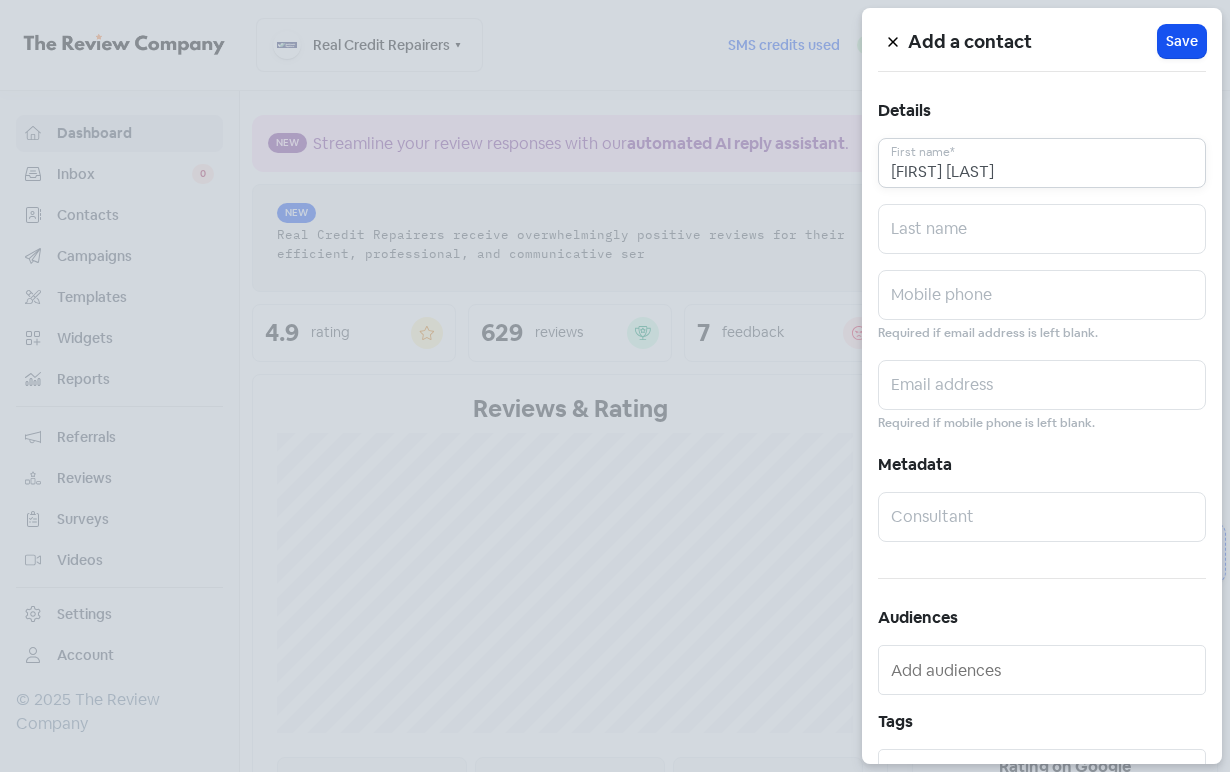click on "[FIRST] [LAST]" at bounding box center [1042, 163] 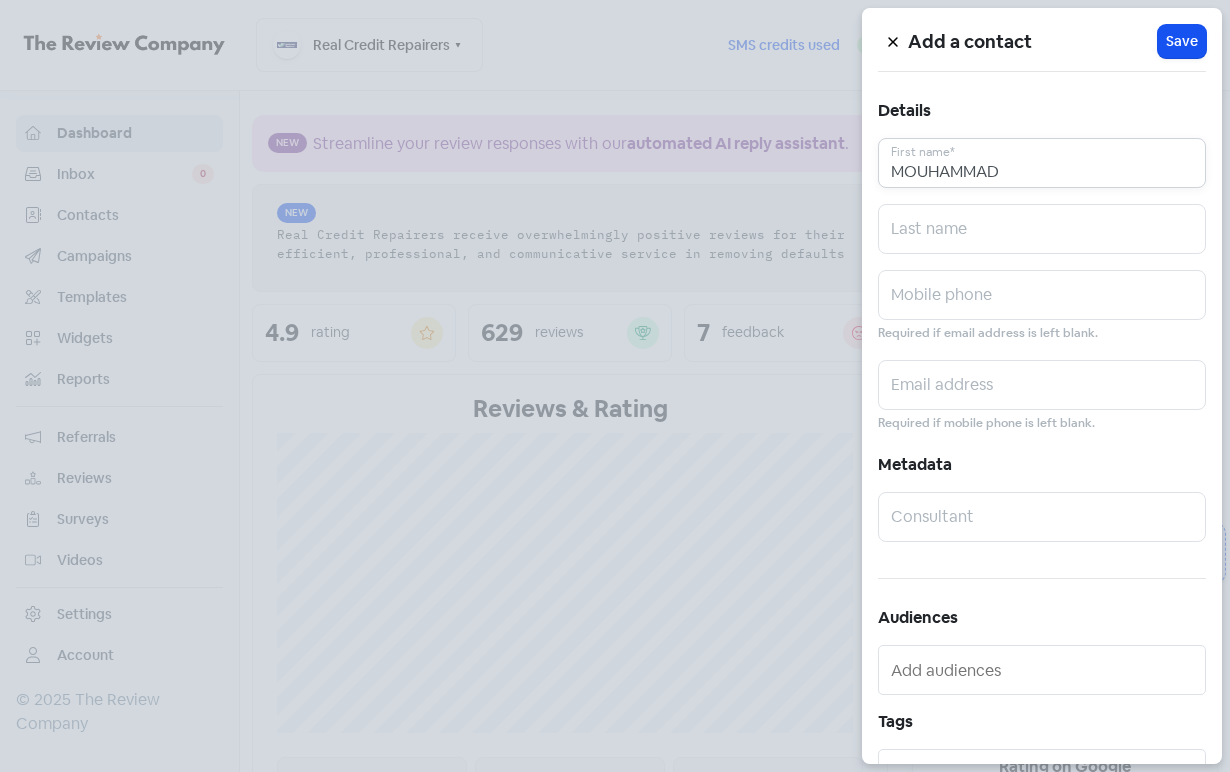 type on "MOUHAMMAD" 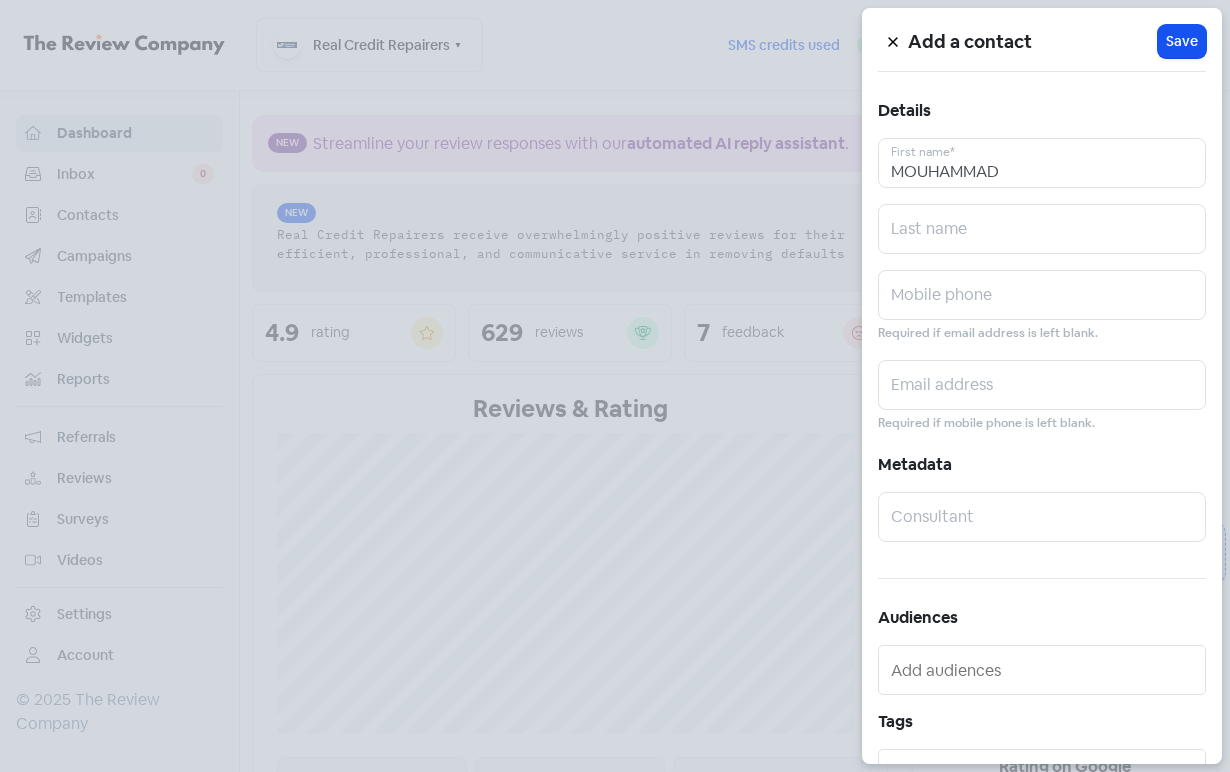 click on "Add a contact Icon For Loading Save Details [FIRST] [LAST]* Last name Mobile phone Required if email address is left blank. Email address Required if mobile phone is left blank. Metadata Consultant Audiences Tags Advanced Contact status Customer Lead" at bounding box center (1042, 386) 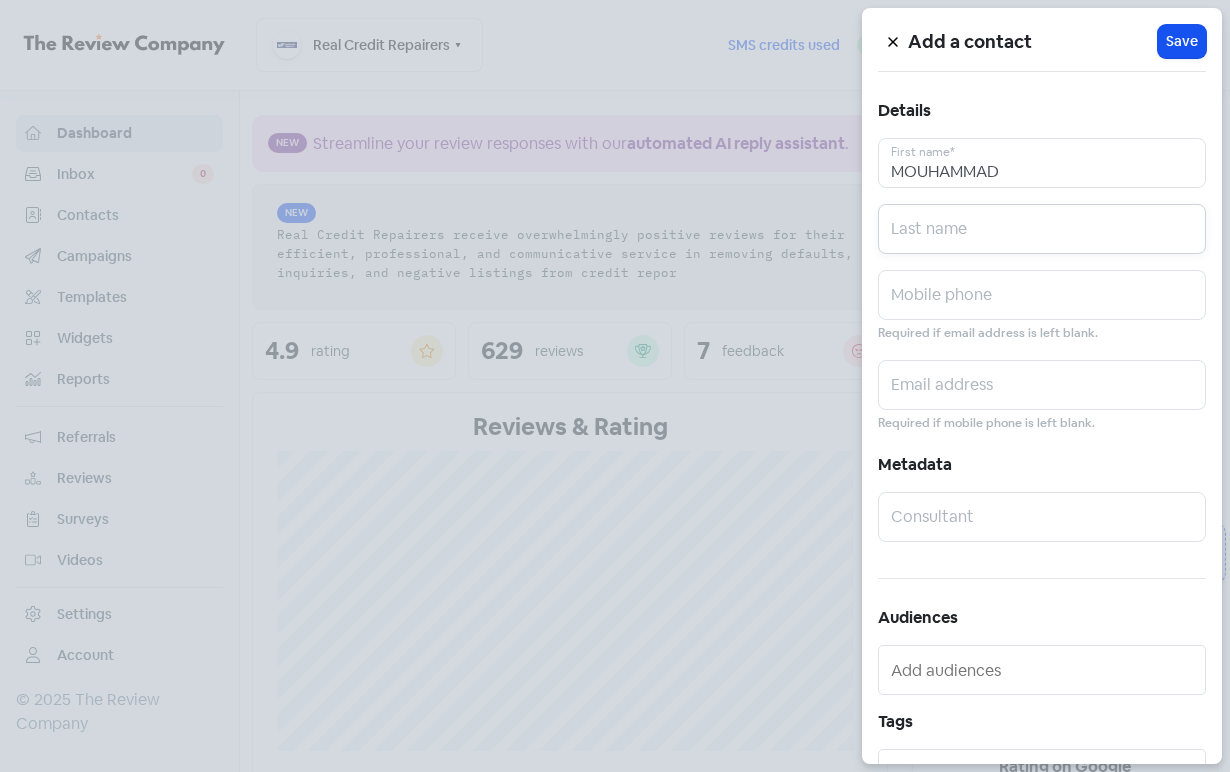 click at bounding box center [1042, 229] 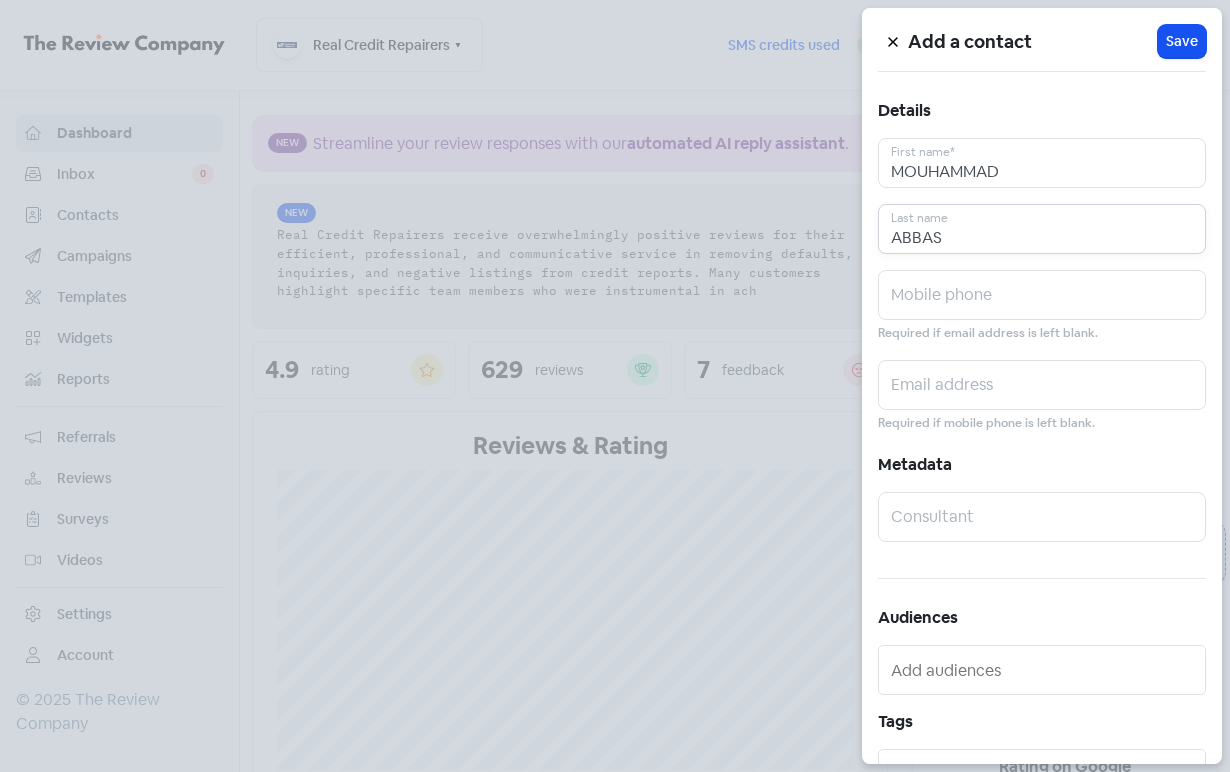 type on "ABBAS" 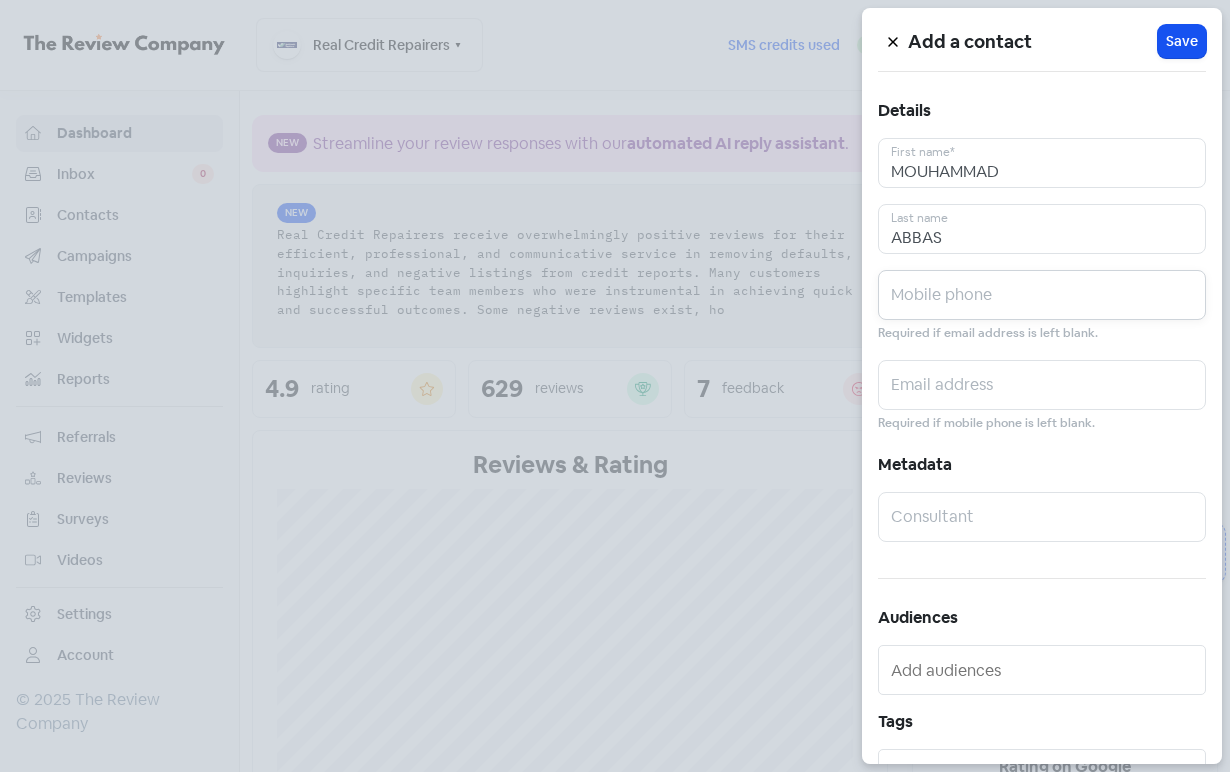 click at bounding box center [1042, 295] 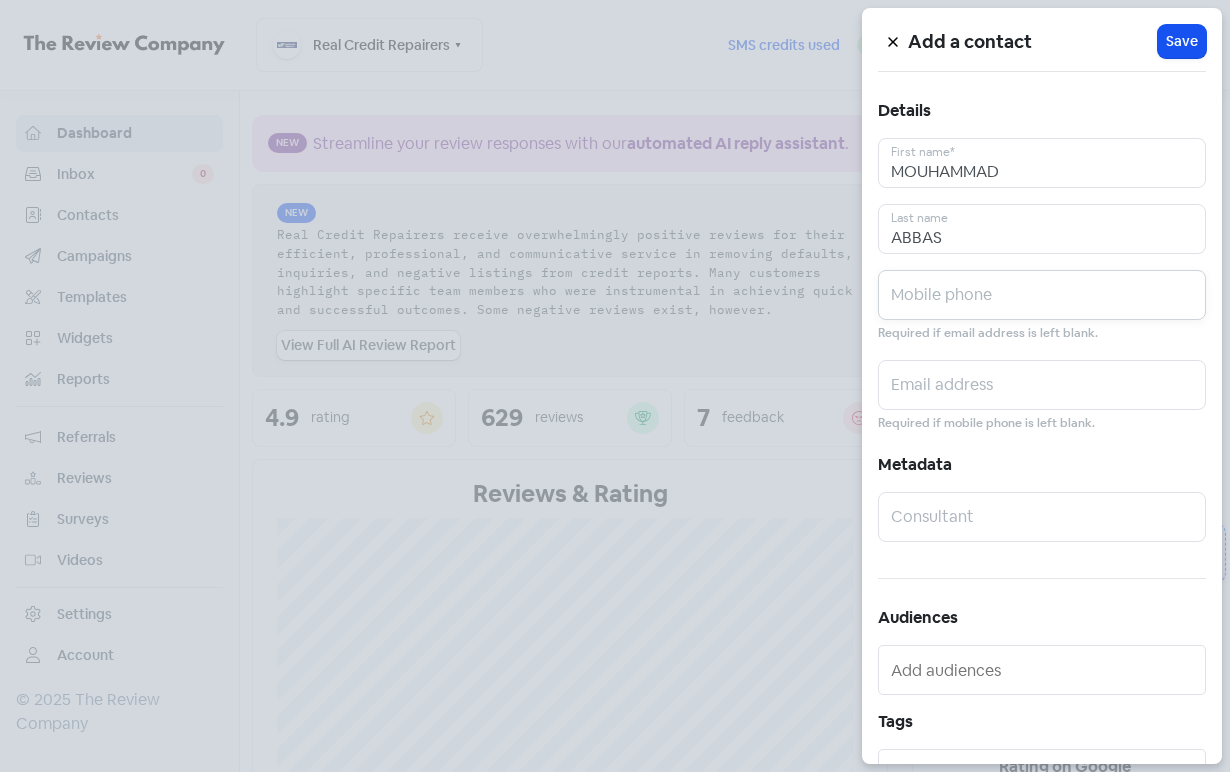 paste on "[PHONE]" 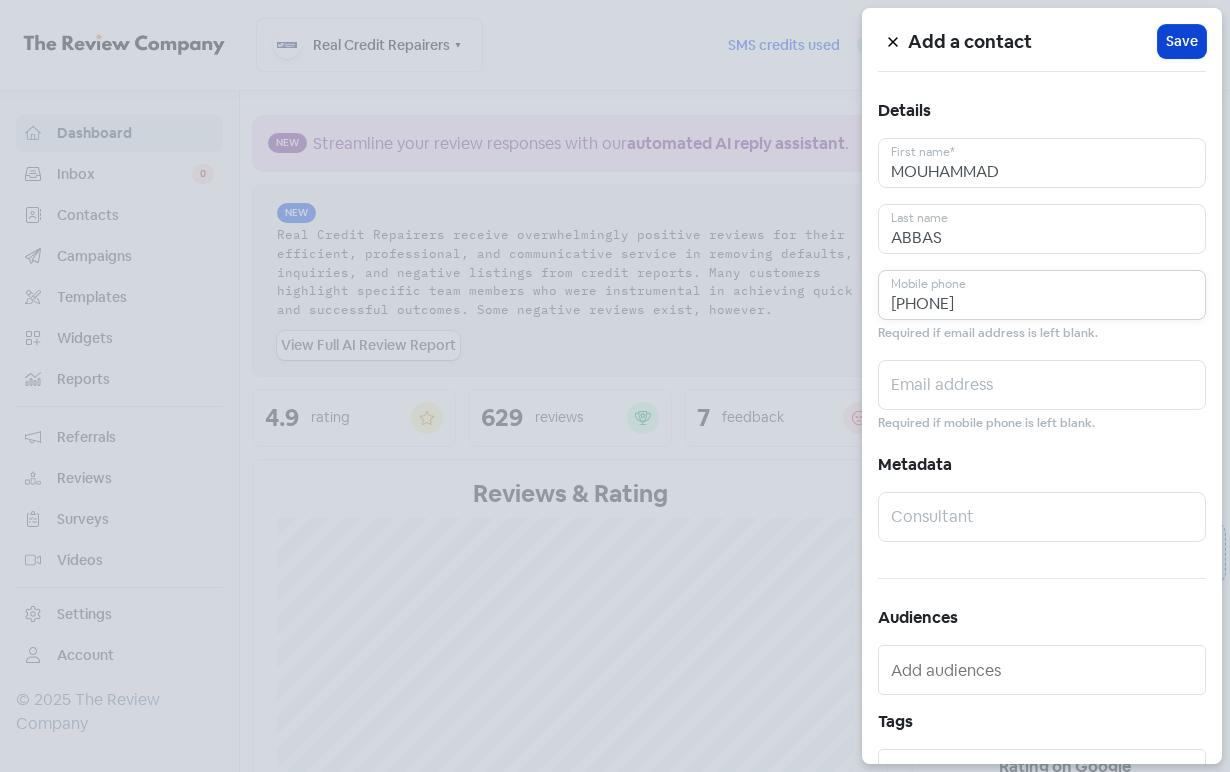type on "[PHONE]" 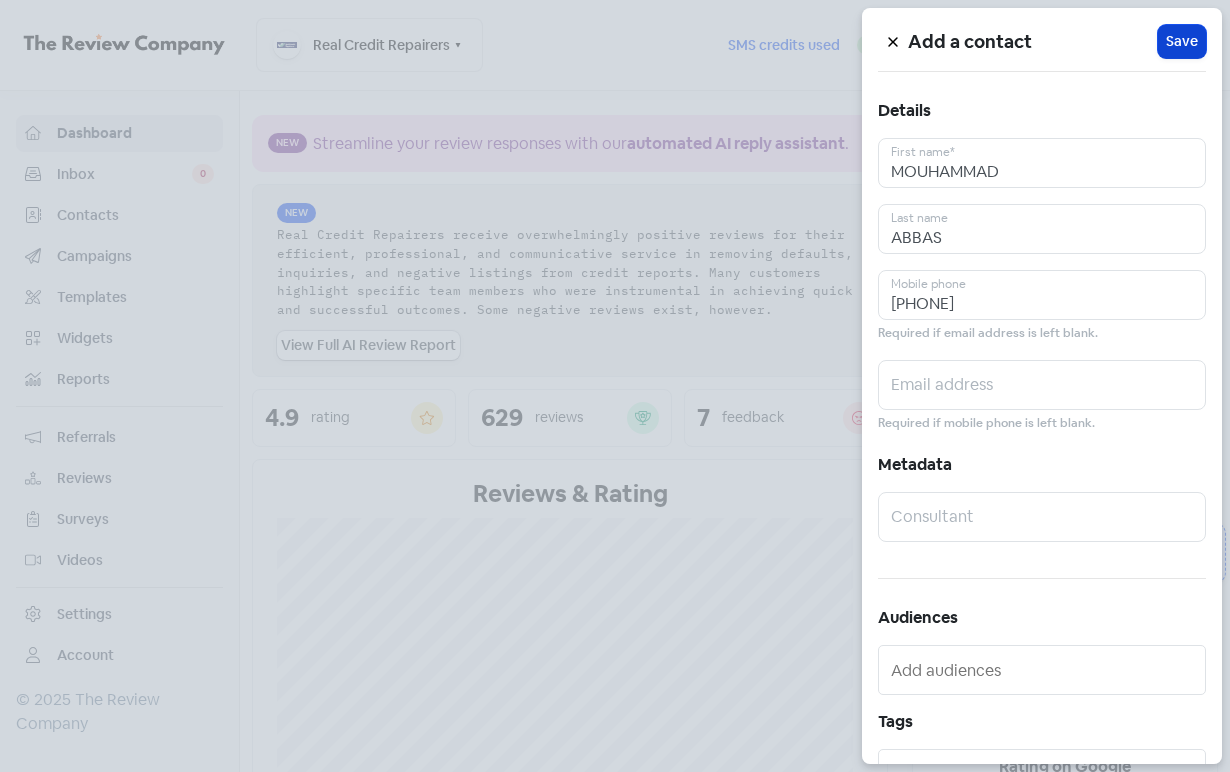 click on "Icon For Loading Save" at bounding box center (1182, 41) 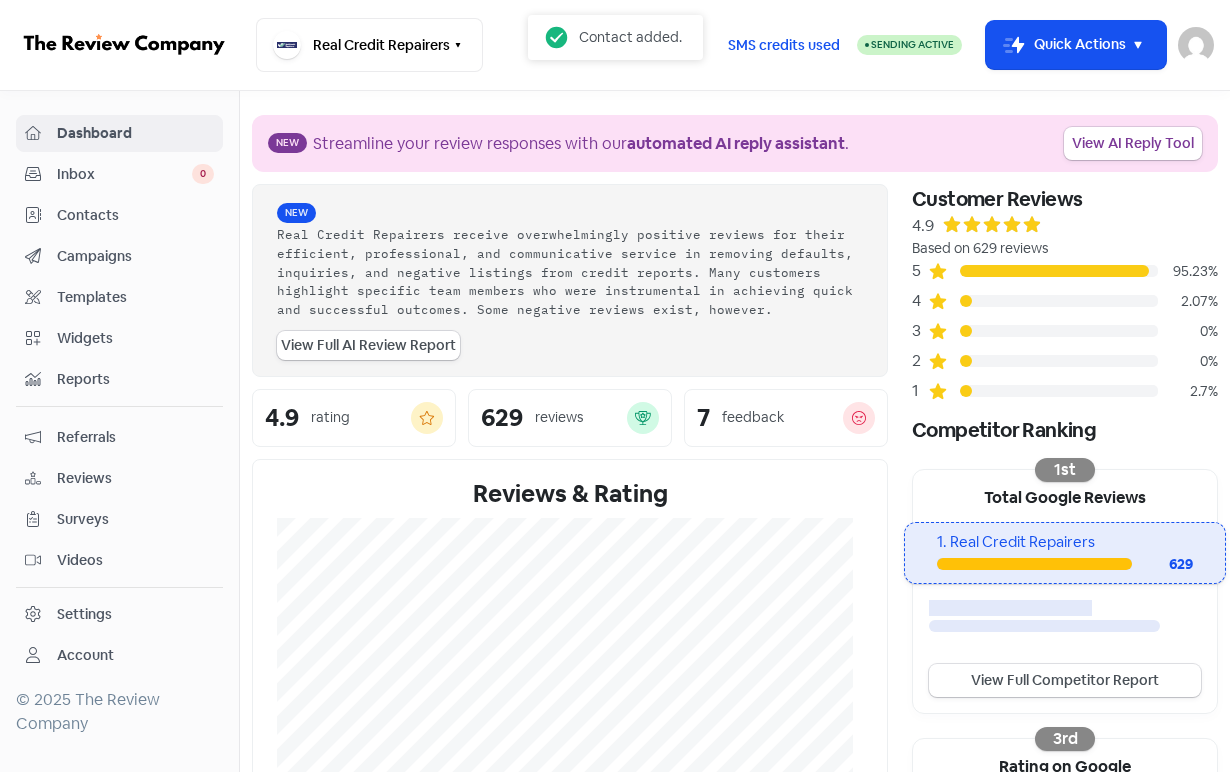 click on "Contacts" at bounding box center [135, 215] 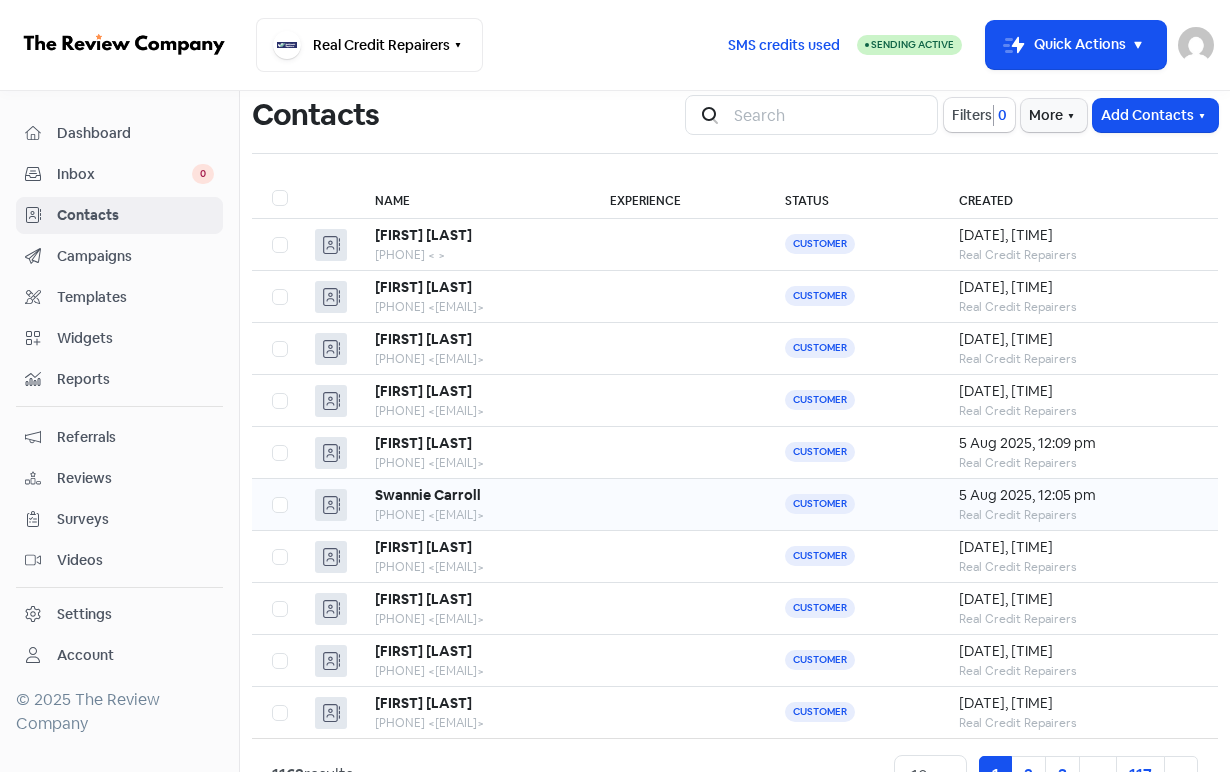 scroll, scrollTop: 0, scrollLeft: 0, axis: both 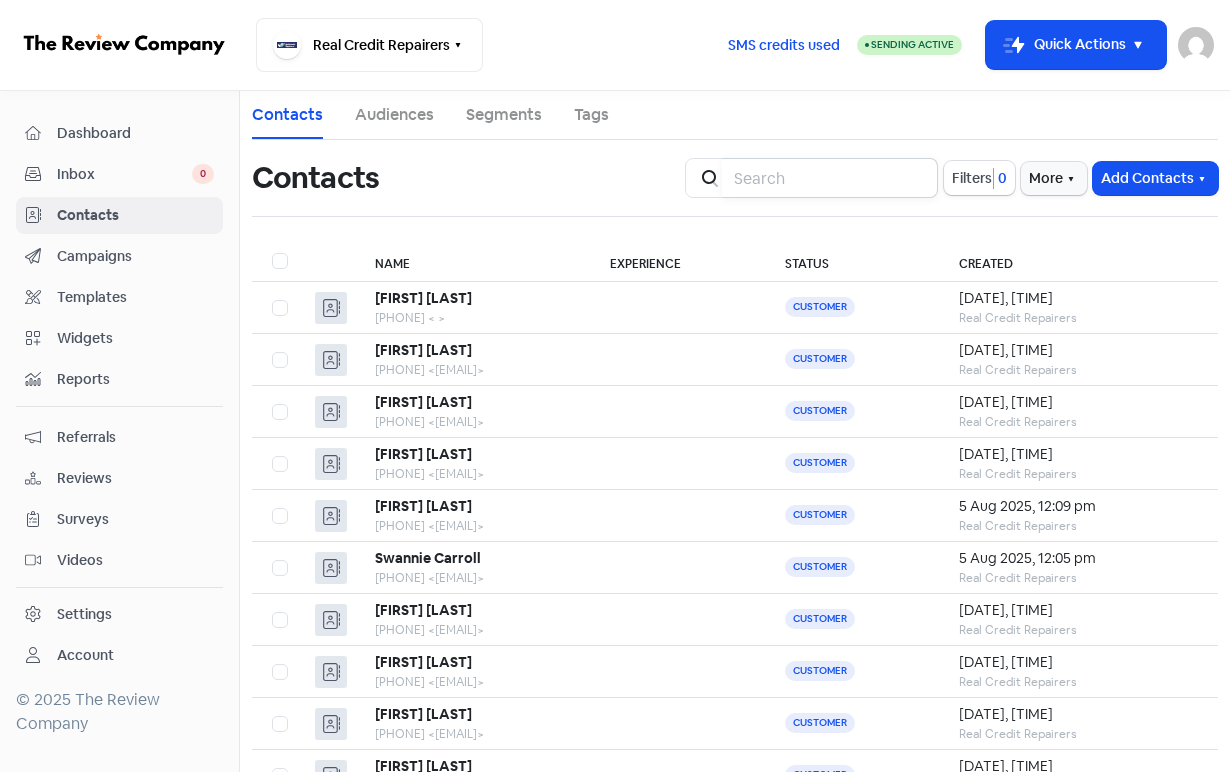 click at bounding box center (830, 178) 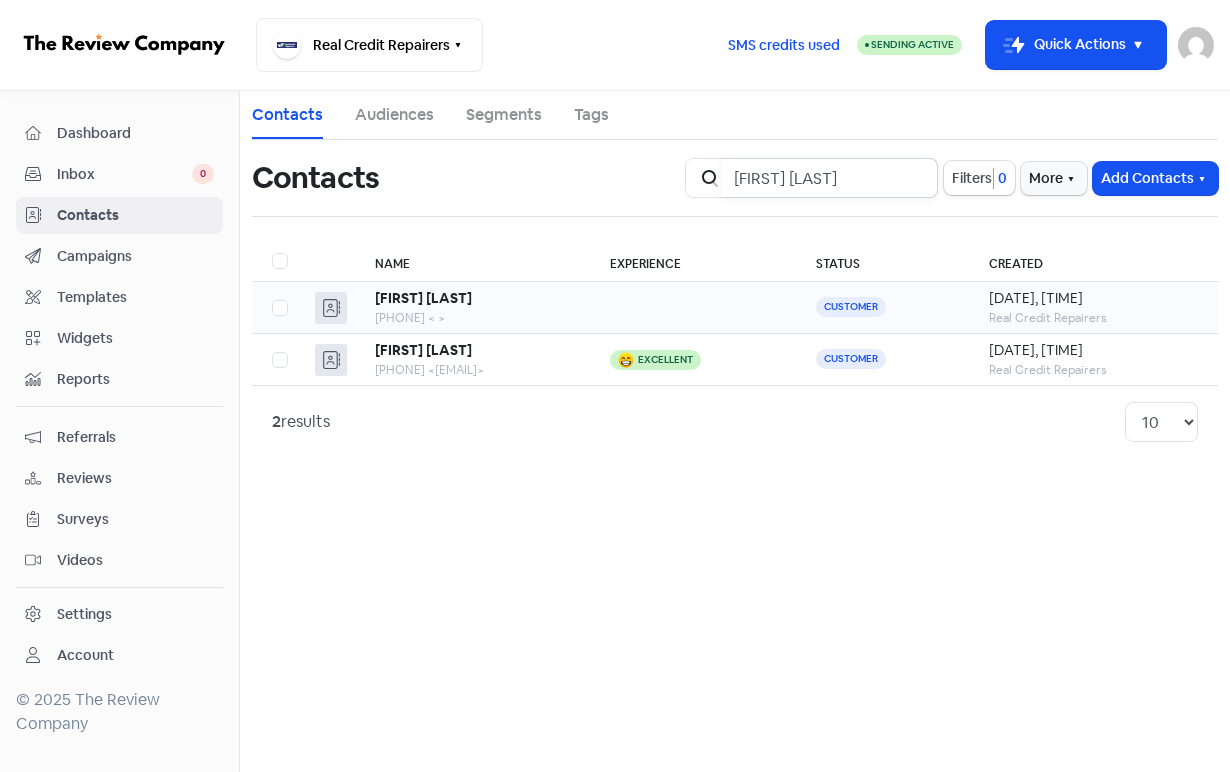 type on "[FIRST] [LAST]" 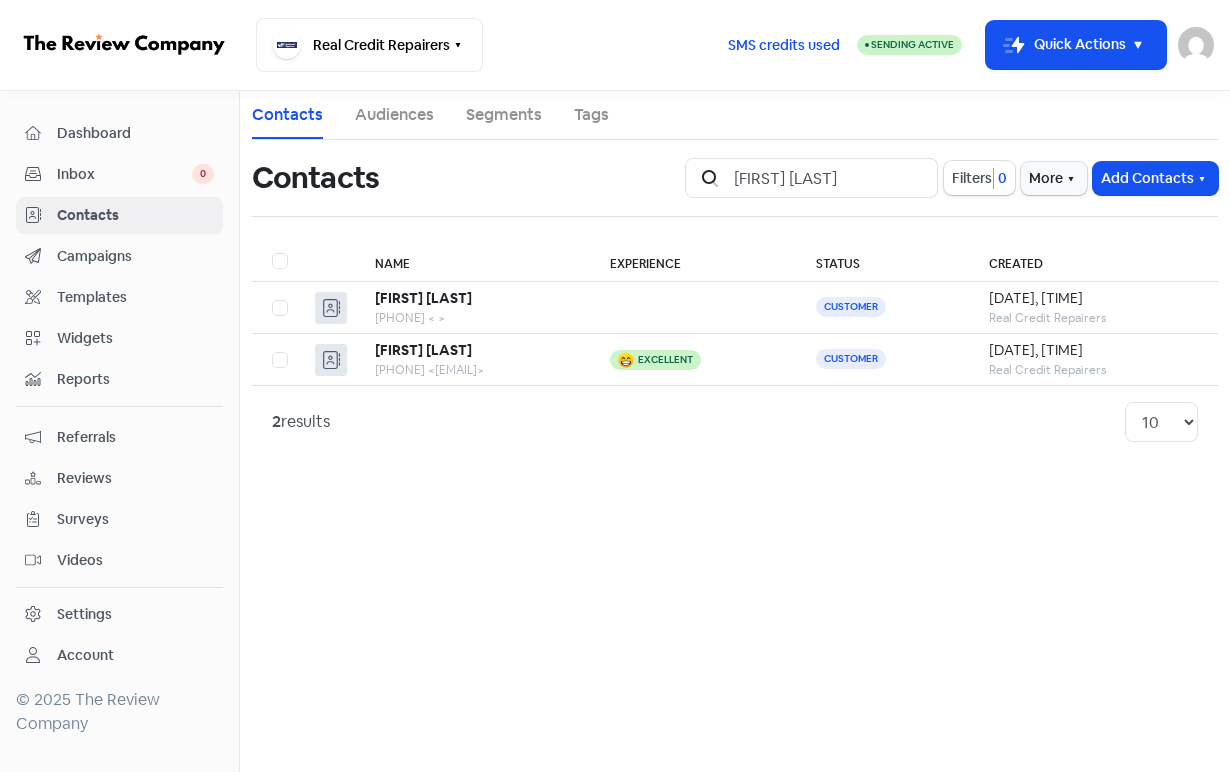 drag, startPoint x: 868, startPoint y: 308, endPoint x: 792, endPoint y: 525, distance: 229.9239 